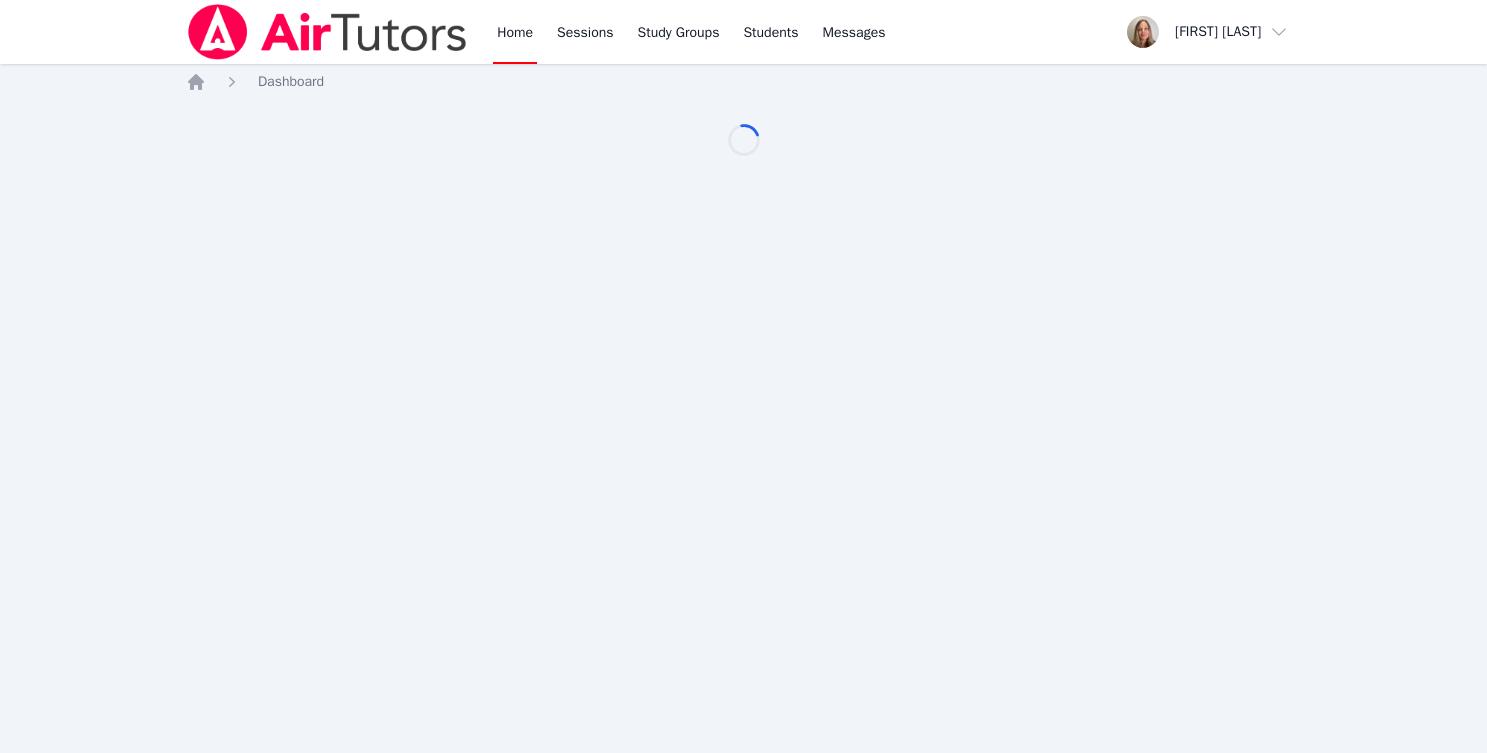 scroll, scrollTop: 0, scrollLeft: 0, axis: both 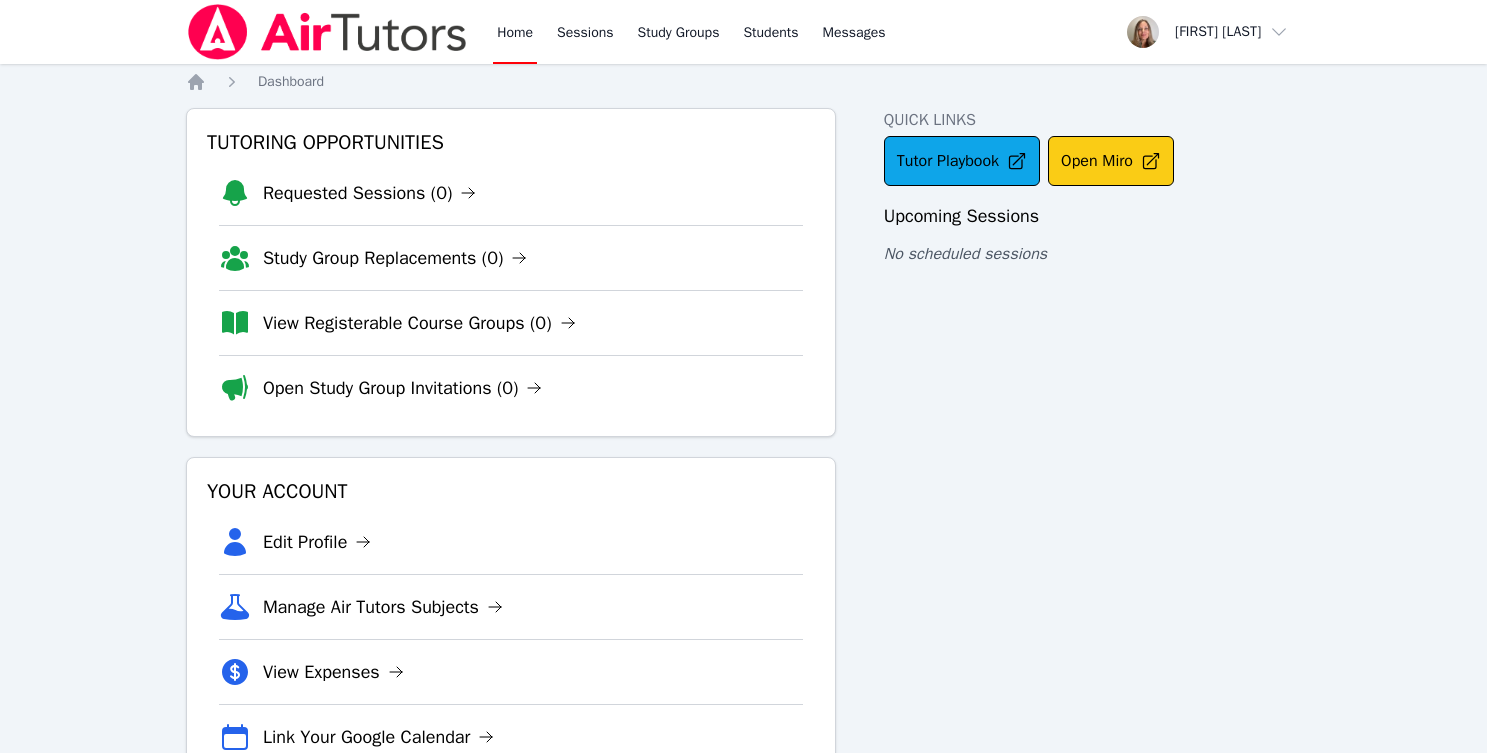click on "Open Miro" at bounding box center (1111, 161) 